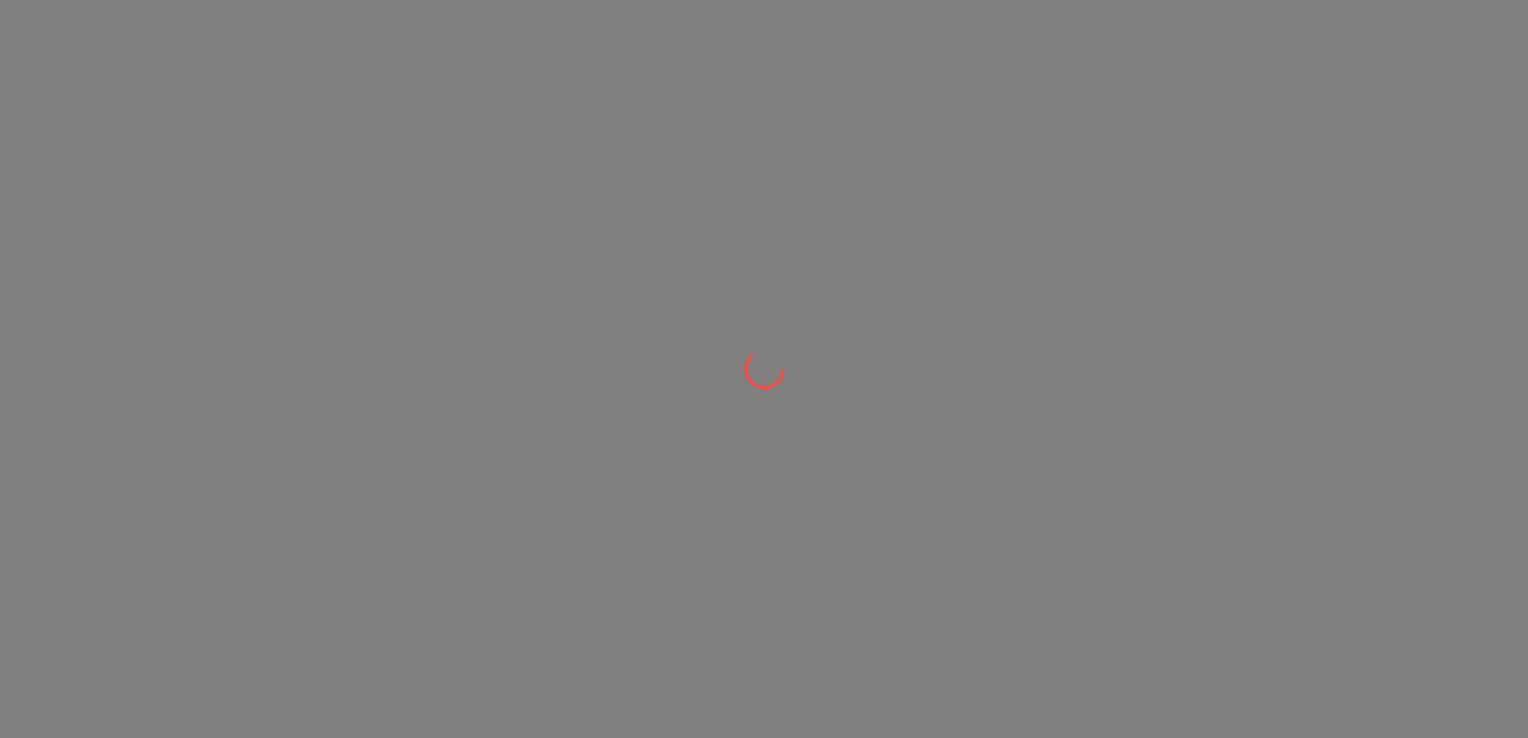 scroll, scrollTop: 0, scrollLeft: 0, axis: both 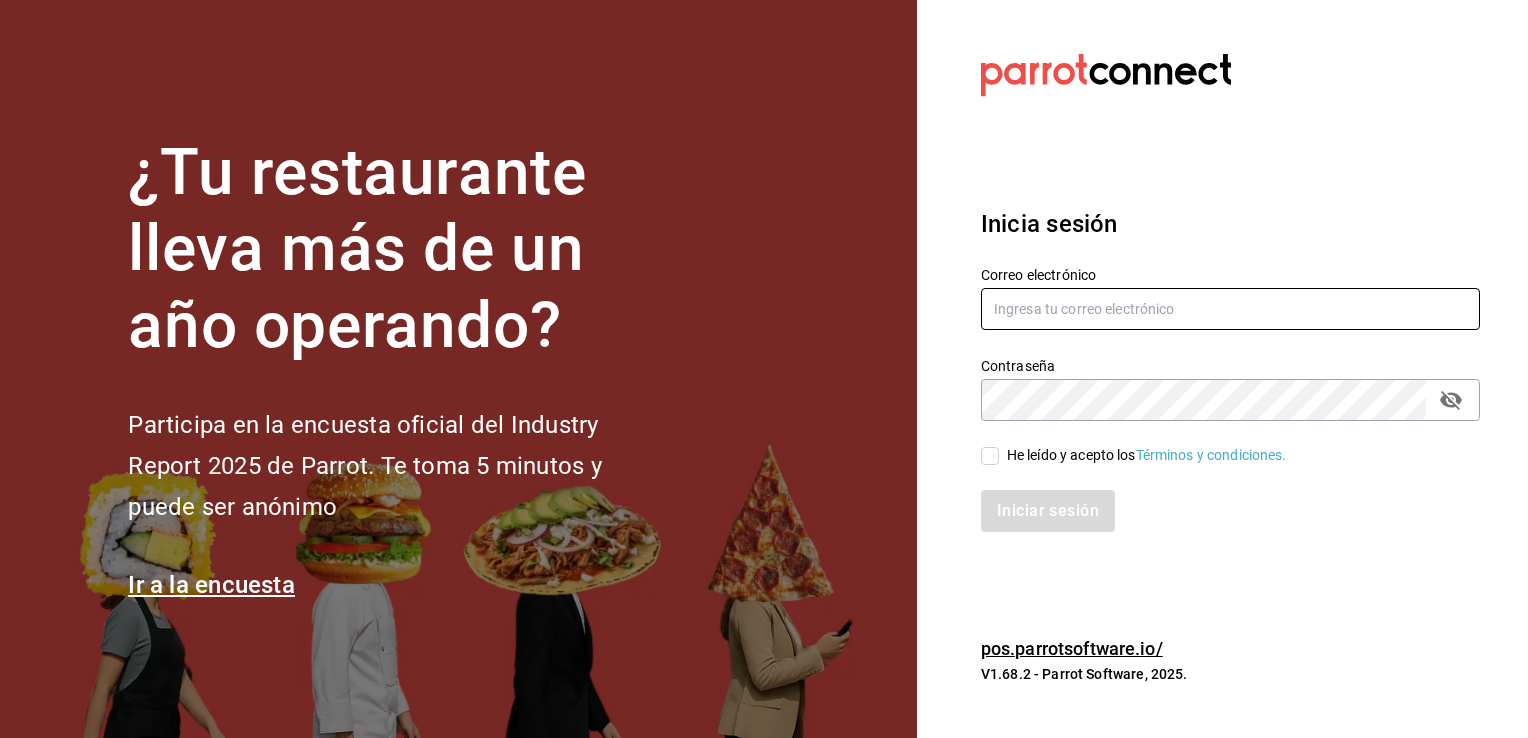 type on "[USERNAME]@example.com" 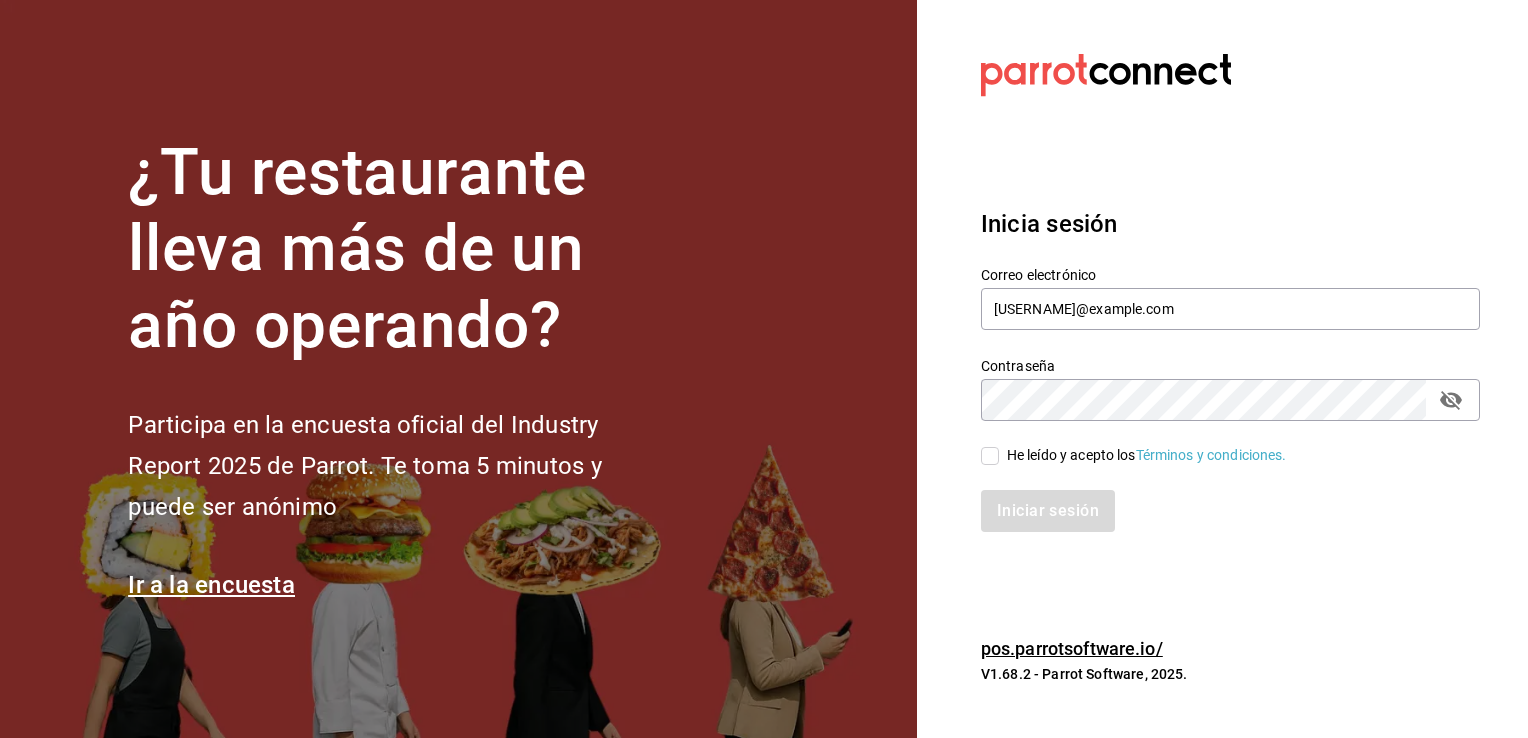 click on "Iniciar sesión" at bounding box center [1218, 499] 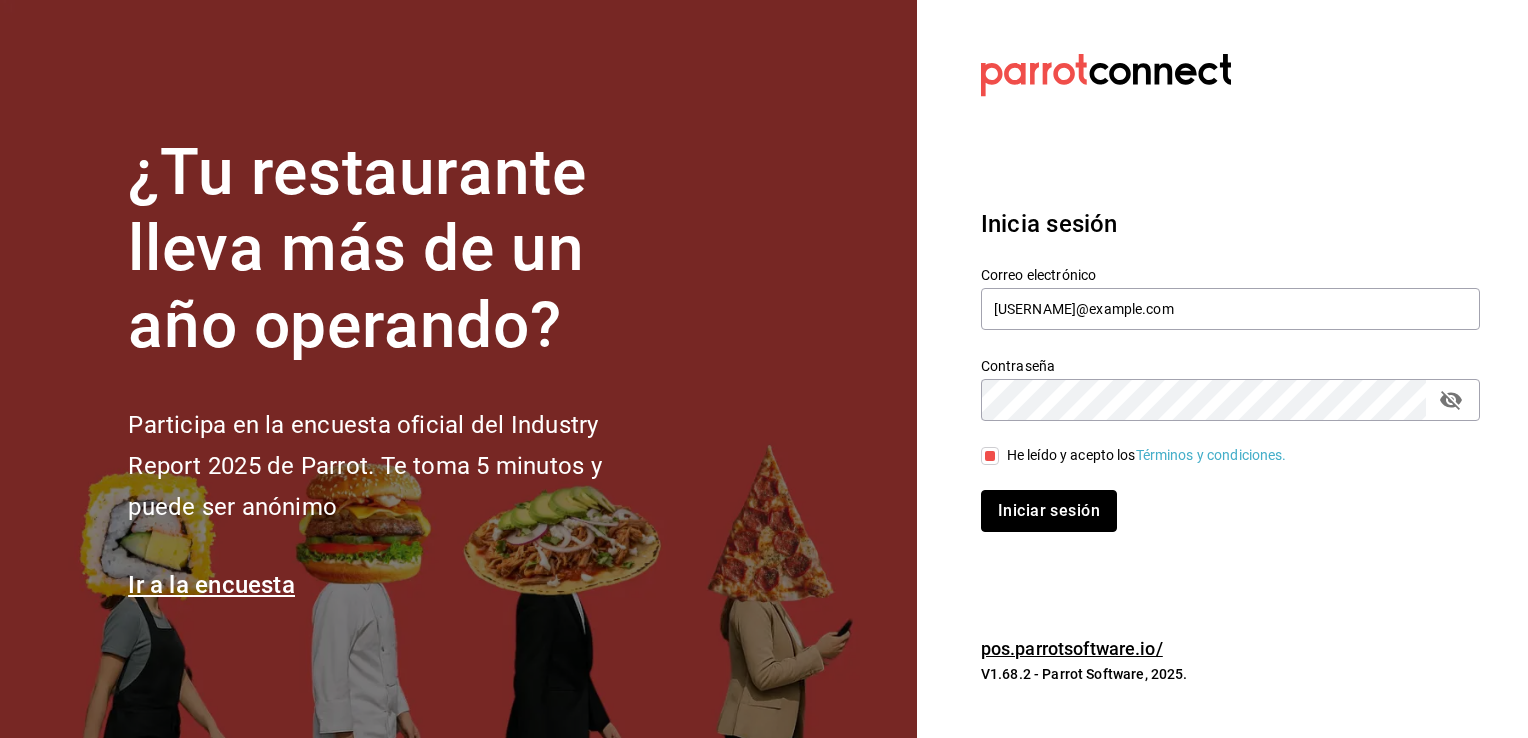 drag, startPoint x: 1036, startPoint y: 506, endPoint x: 1044, endPoint y: 499, distance: 10.630146 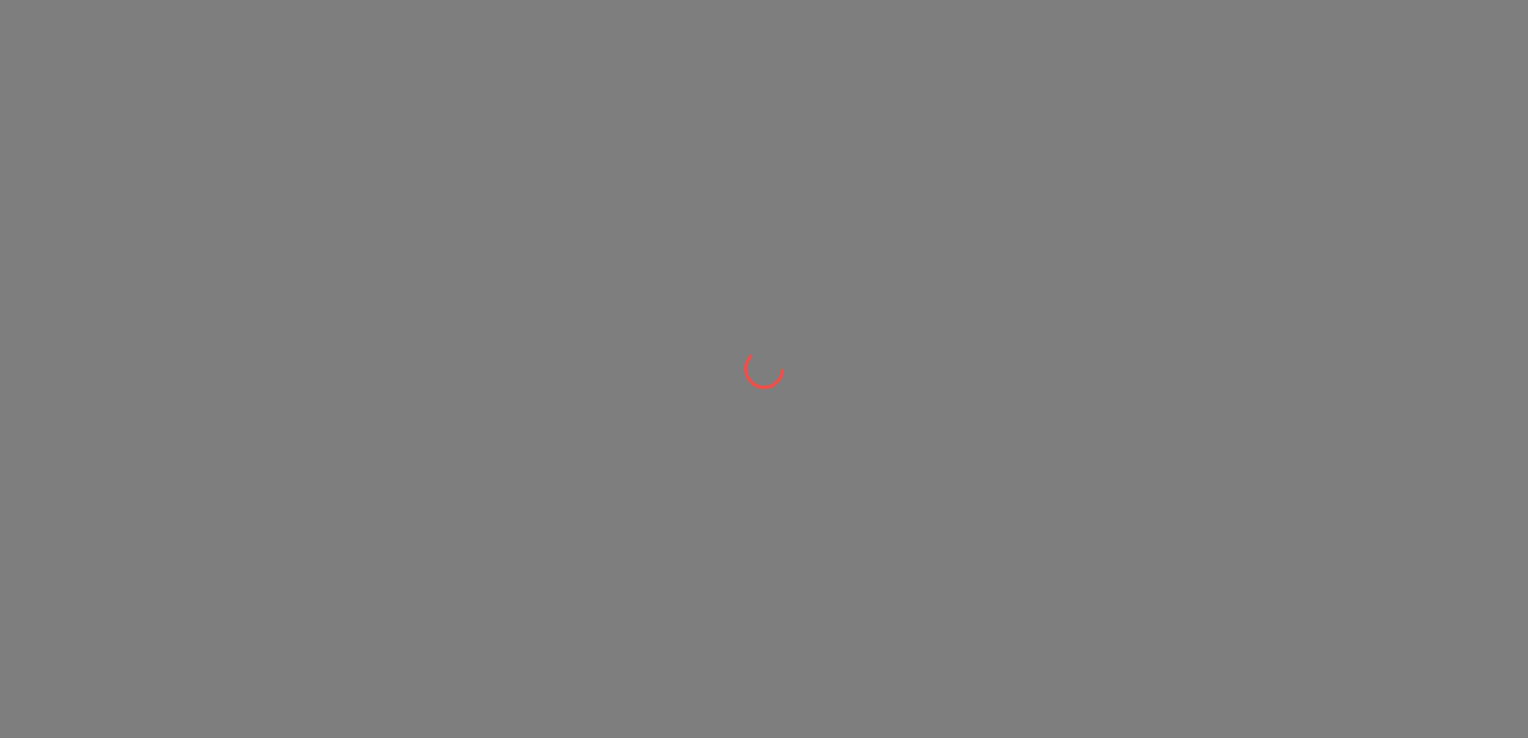 scroll, scrollTop: 0, scrollLeft: 0, axis: both 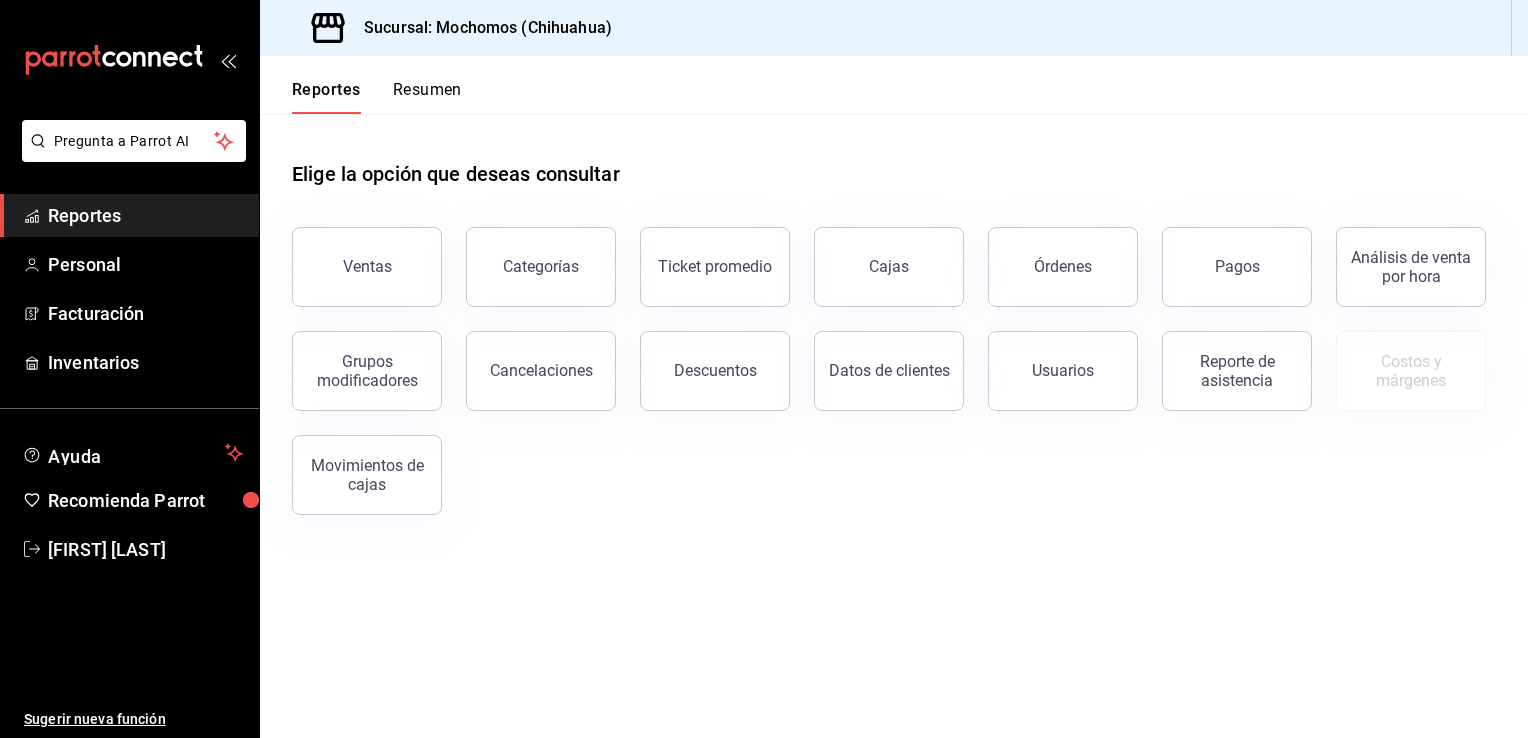 click on "Ventas" at bounding box center [367, 267] 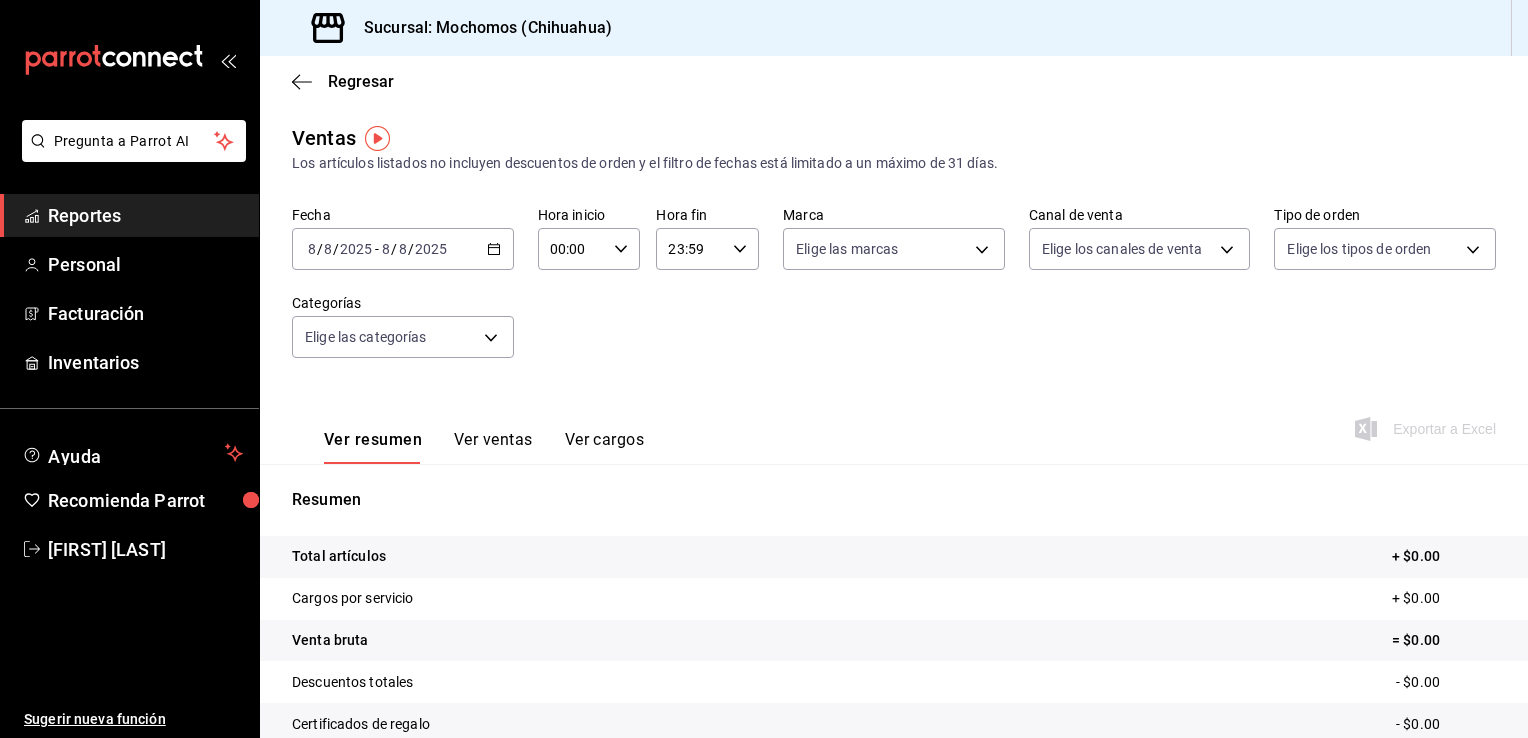 click on "2025-08-08 8 / 8 / 2025 - 2025-08-08 8 / 8 / 2025" at bounding box center (403, 249) 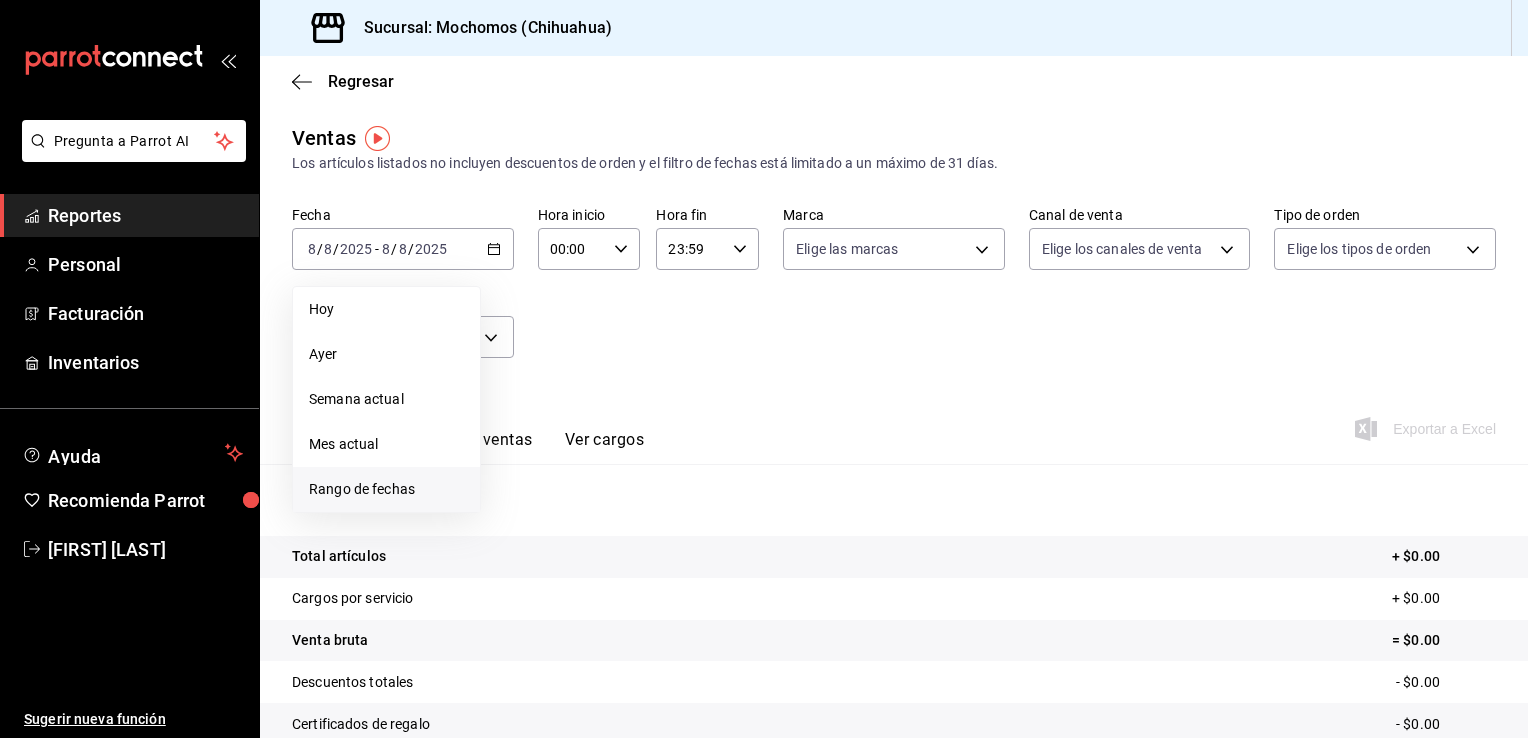 click on "Rango de fechas" at bounding box center [386, 489] 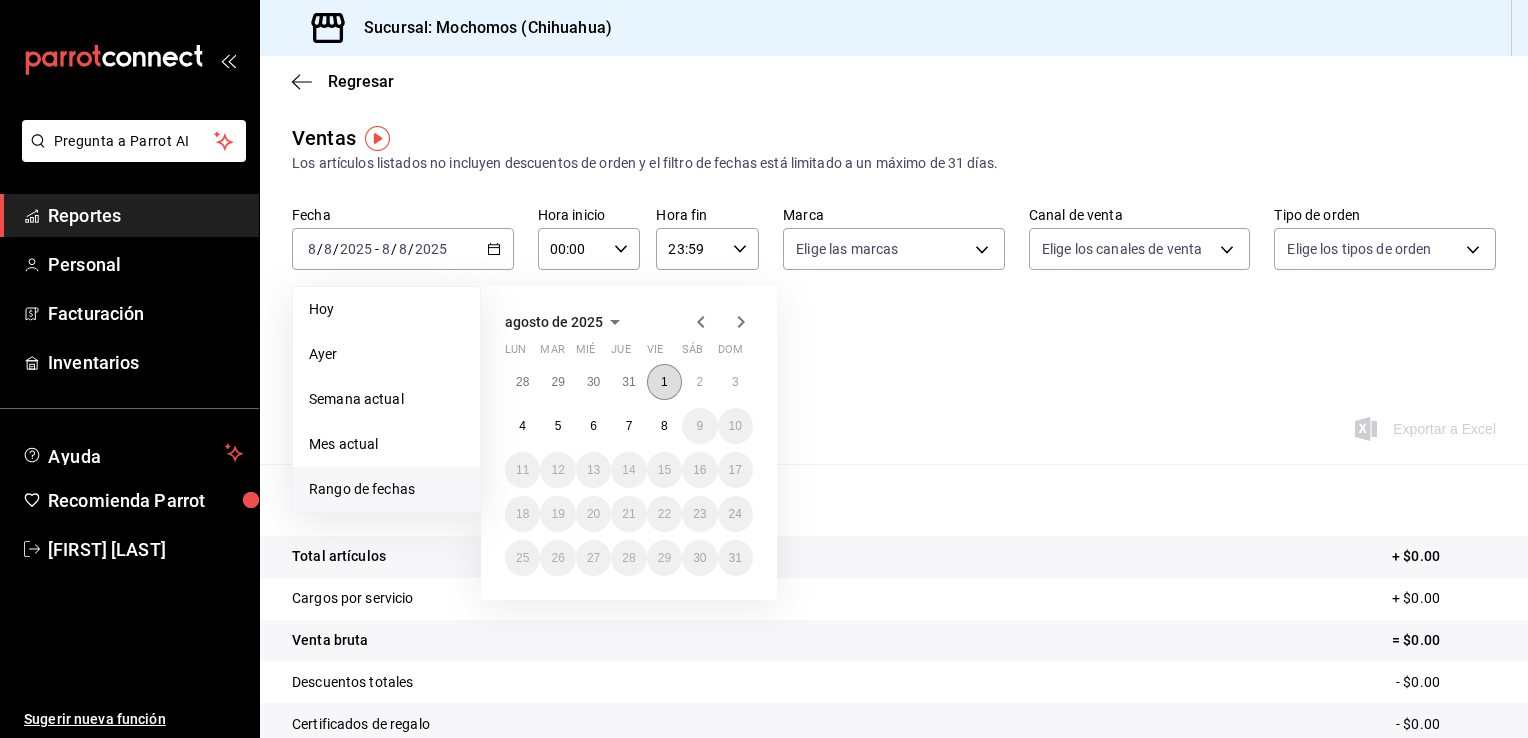 click on "1" at bounding box center [664, 382] 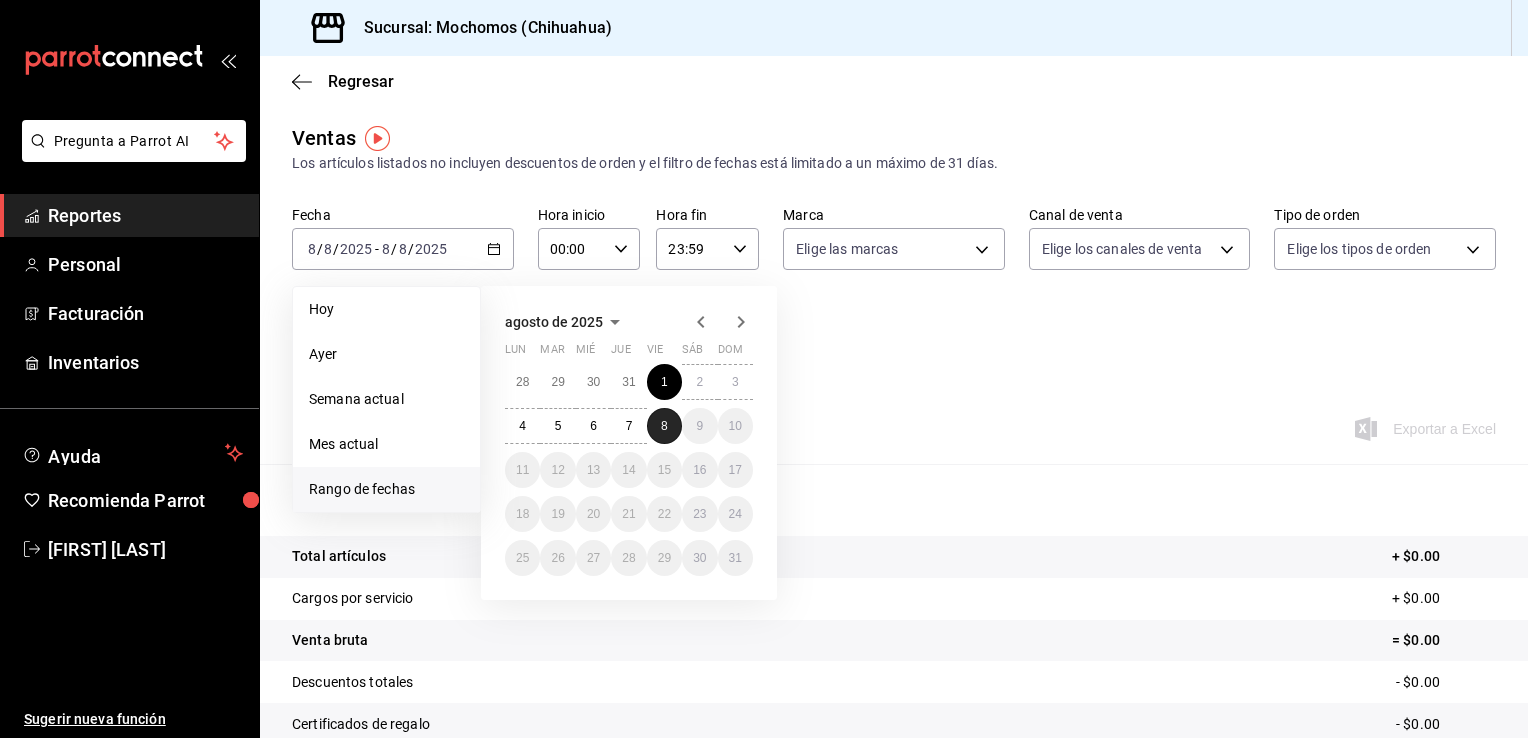 click on "8" at bounding box center (664, 426) 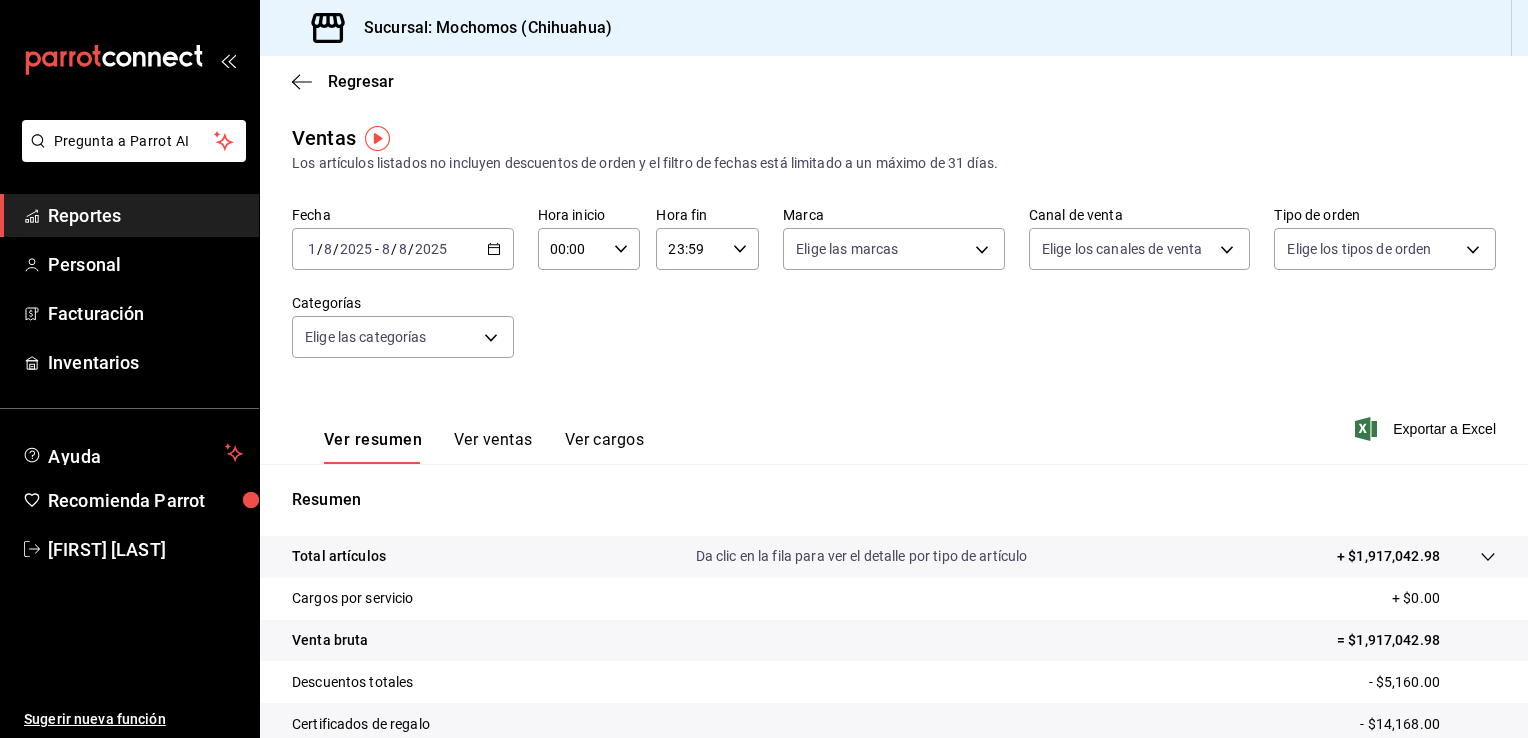 click on "00:00" at bounding box center (572, 249) 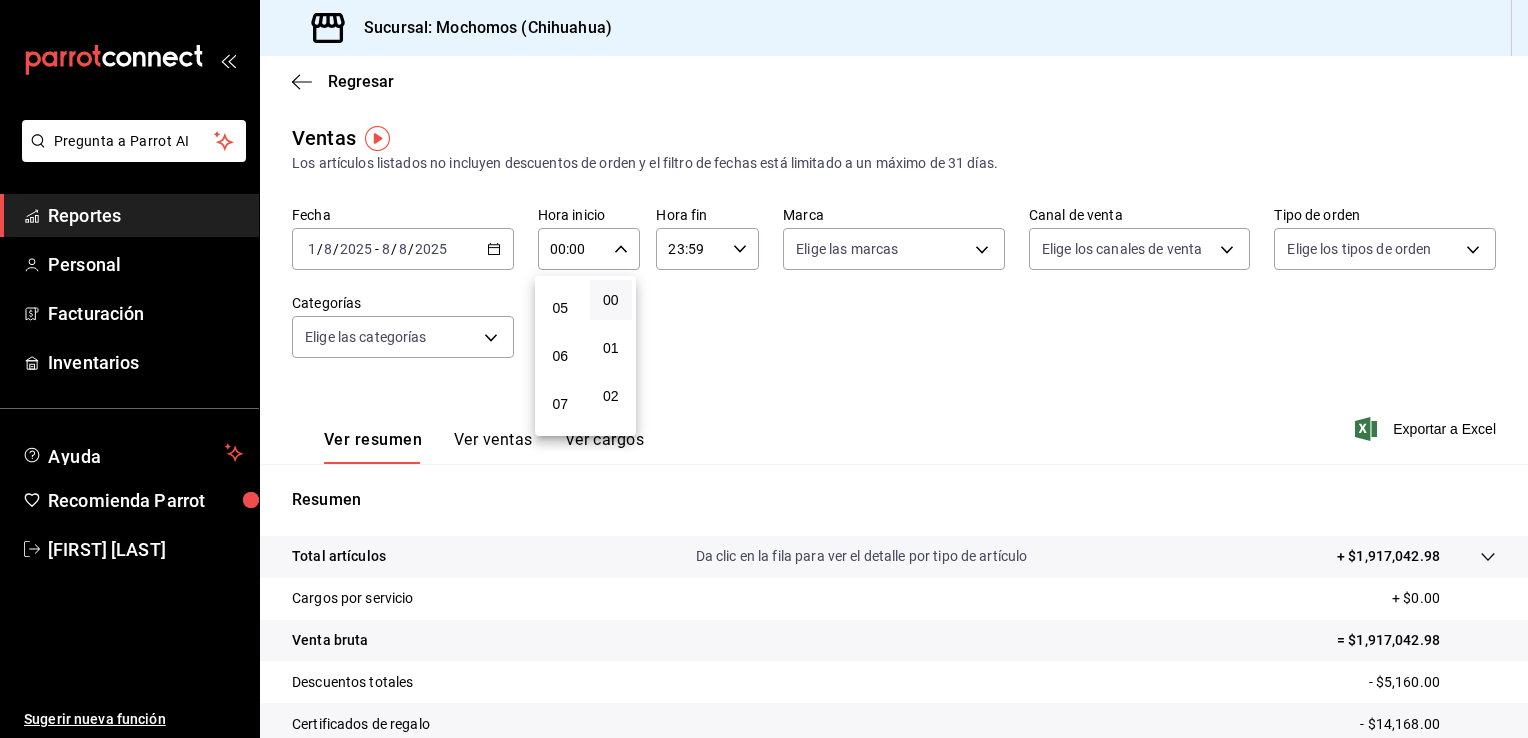 scroll, scrollTop: 256, scrollLeft: 0, axis: vertical 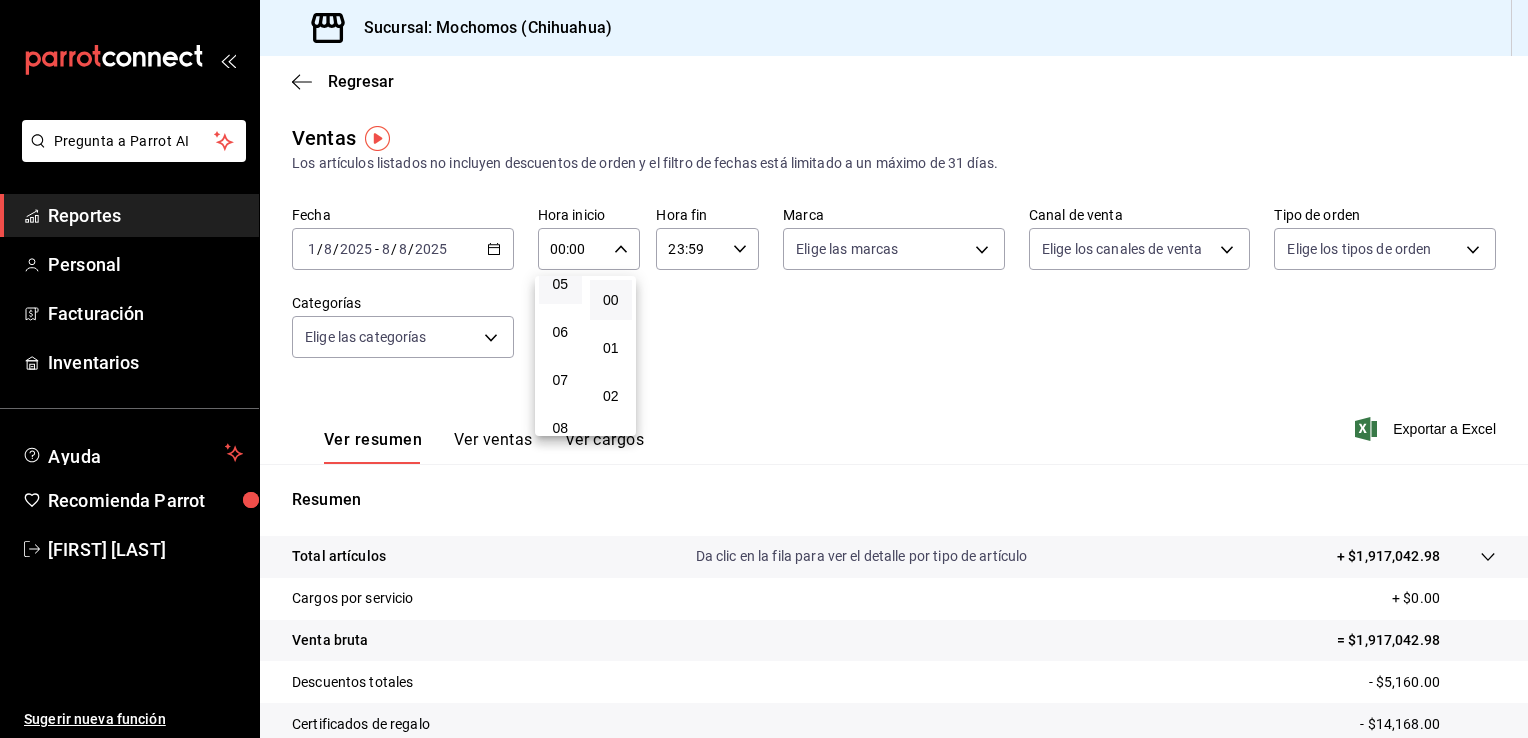 click on "05" at bounding box center [560, 284] 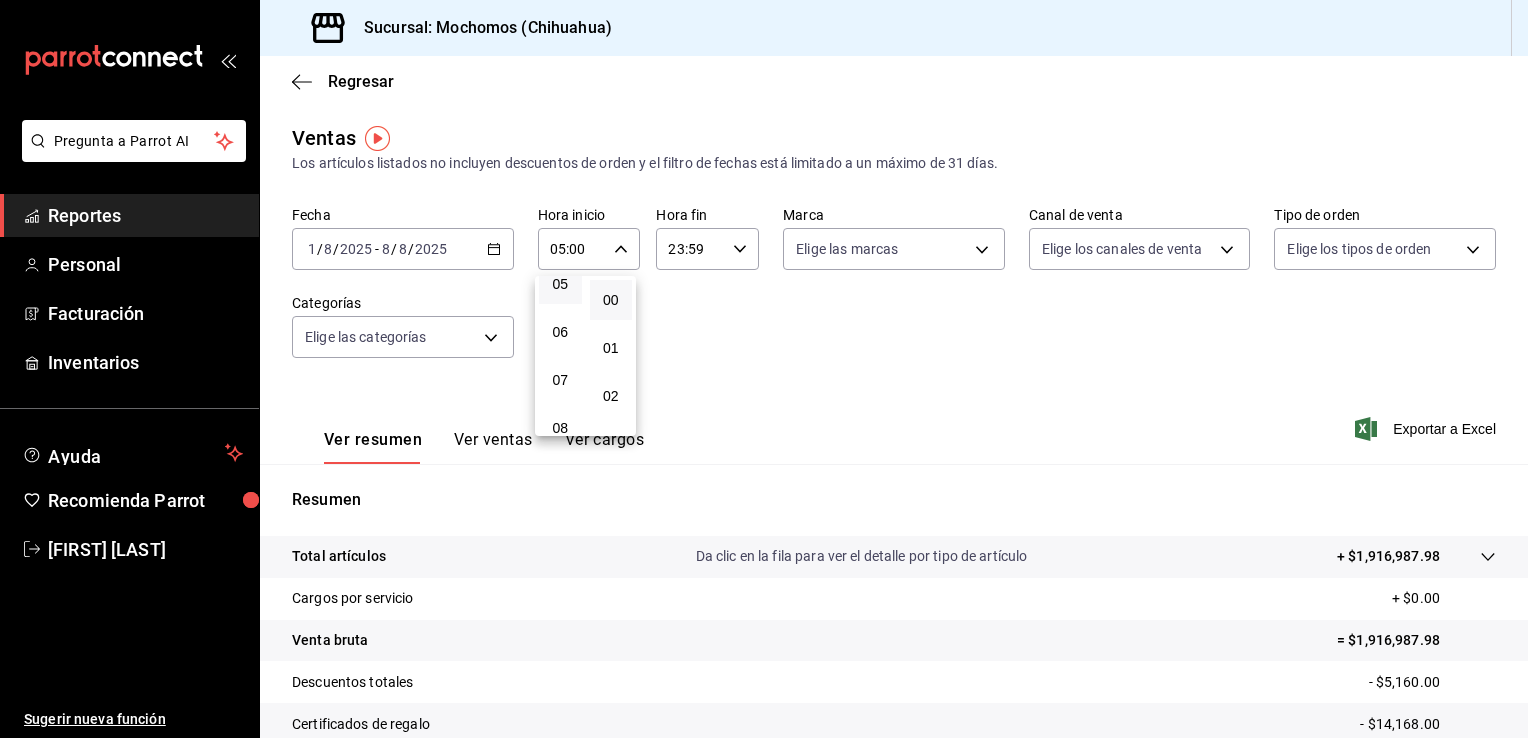 click at bounding box center [764, 369] 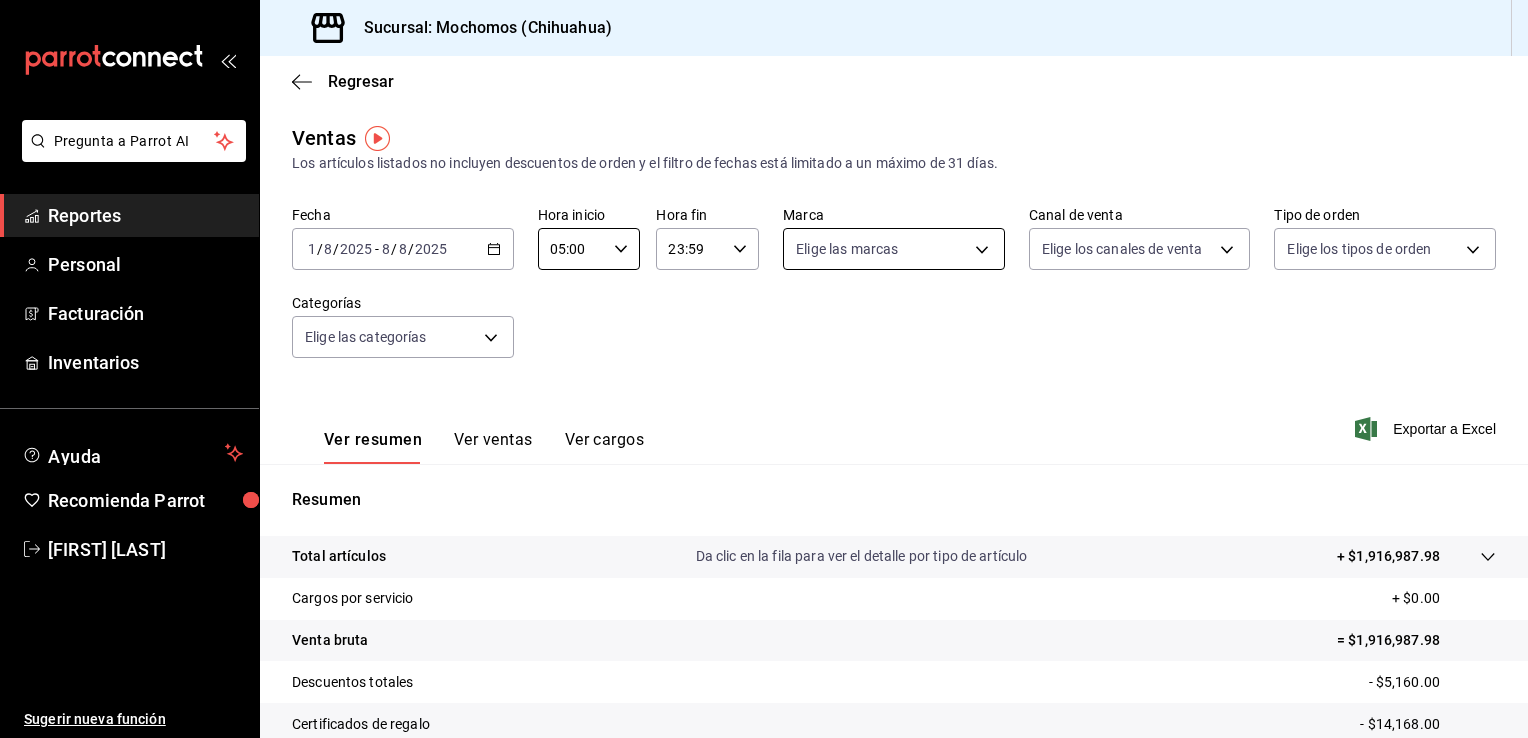 click on "Pregunta a Parrot AI Reportes   Personal   Facturación   Inventarios   Ayuda Recomienda Parrot   Ramiro Navarro   Sugerir nueva función   Sucursal: Mochomos (Chihuahua) Regresar Ventas Los artículos listados no incluyen descuentos de orden y el filtro de fechas está limitado a un máximo de 31 días. Fecha 2025-08-01 1 / 8 / 2025 - 2025-08-08 8 / 8 / 2025 Hora inicio 05:00 Hora inicio Hora fin 23:59 Hora fin Marca Elige las marcas Canal de venta Elige los canales de venta Tipo de orden Elige los tipos de orden Categorías Elige las categorías Ver resumen Ver ventas Ver cargos Exportar a Excel Resumen Total artículos Da clic en la fila para ver el detalle por tipo de artículo + $1,916,987.98 Cargos por servicio + $0.00 Venta bruta = $1,916,987.98 Descuentos totales - $5,160.00 Certificados de regalo - $14,168.00 Venta total = $1,897,659.98 Impuestos - $261,746.20 Venta neta = $1,635,913.78 Pregunta a Parrot AI Reportes   Personal   Facturación   Inventarios   Ayuda Recomienda Parrot   Ramiro Navarro" at bounding box center (764, 369) 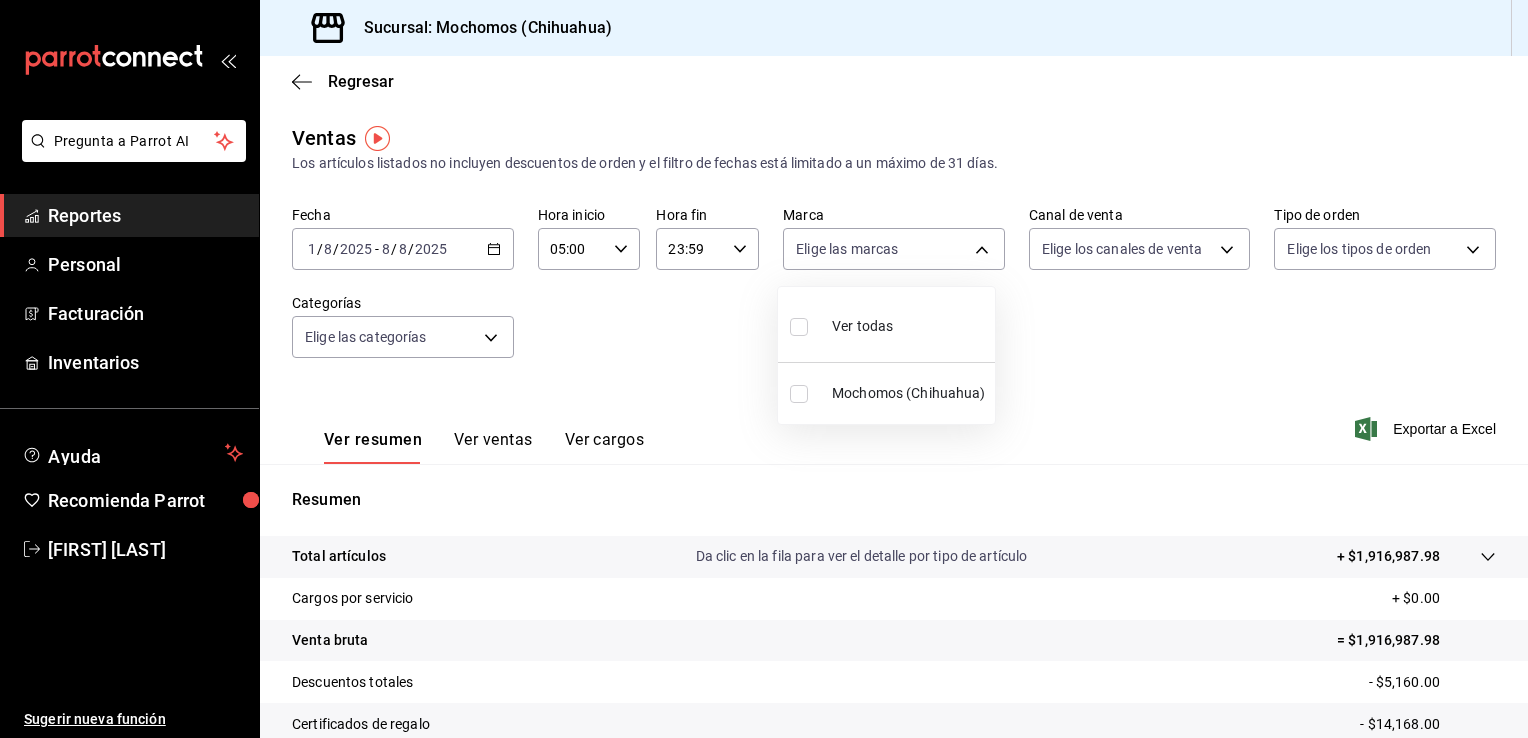 click on "Ver todas" at bounding box center (862, 326) 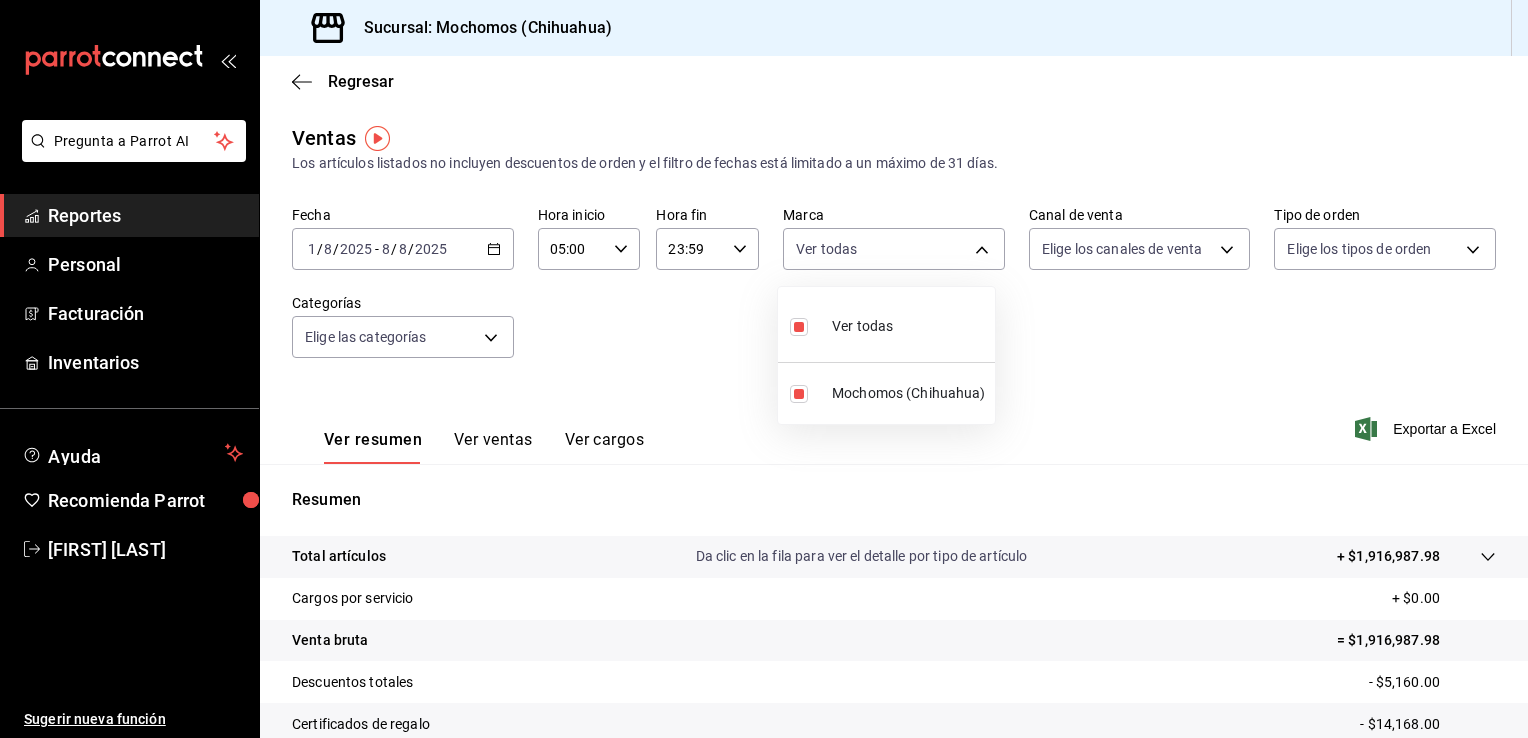 click at bounding box center (764, 369) 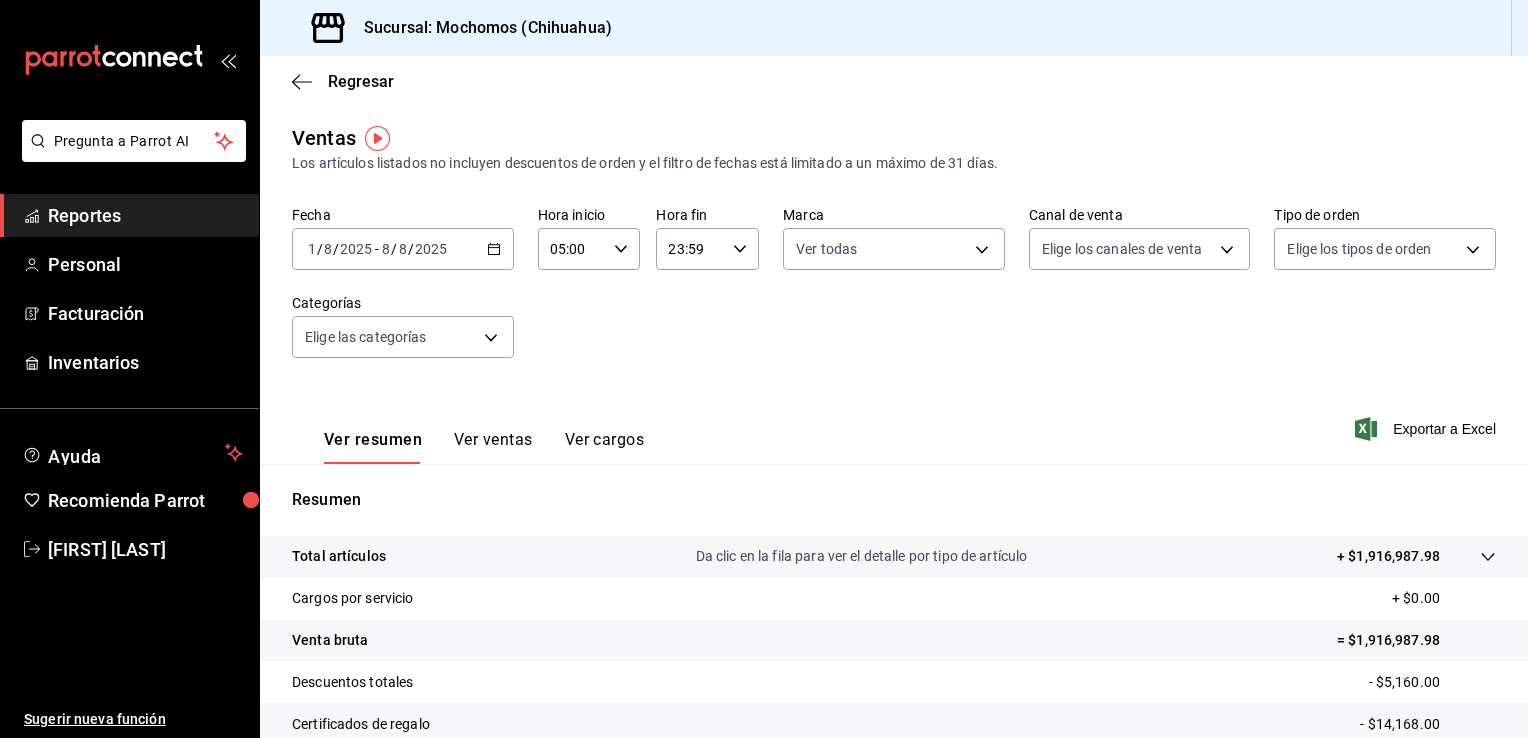 click on "Pregunta a Parrot AI Reportes   Personal   Facturación   Inventarios   Ayuda Recomienda Parrot   Ramiro Navarro   Sugerir nueva función   Sucursal: Mochomos (Chihuahua) Regresar Ventas Los artículos listados no incluyen descuentos de orden y el filtro de fechas está limitado a un máximo de 31 días. Fecha 2025-08-01 1 / 8 / 2025 - 2025-08-08 8 / 8 / 2025 Hora inicio 05:00 Hora inicio Hora fin 23:59 Hora fin Marca Ver todas 562d5b5b-21a2-4ace-a941-66278f4a6c49 Canal de venta Elige los canales de venta Tipo de orden Elige los tipos de orden Categorías Elige las categorías Ver resumen Ver ventas Ver cargos Exportar a Excel Resumen Total artículos Da clic en la fila para ver el detalle por tipo de artículo + $1,916,987.98 Cargos por servicio + $0.00 Venta bruta = $1,916,987.98 Descuentos totales - $5,160.00 Certificados de regalo - $14,168.00 Venta total = $1,897,659.98 Impuestos - $261,746.20 Venta neta = $1,635,913.78 Pregunta a Parrot AI Reportes   Personal   Facturación   Inventarios   Ayuda" at bounding box center (764, 369) 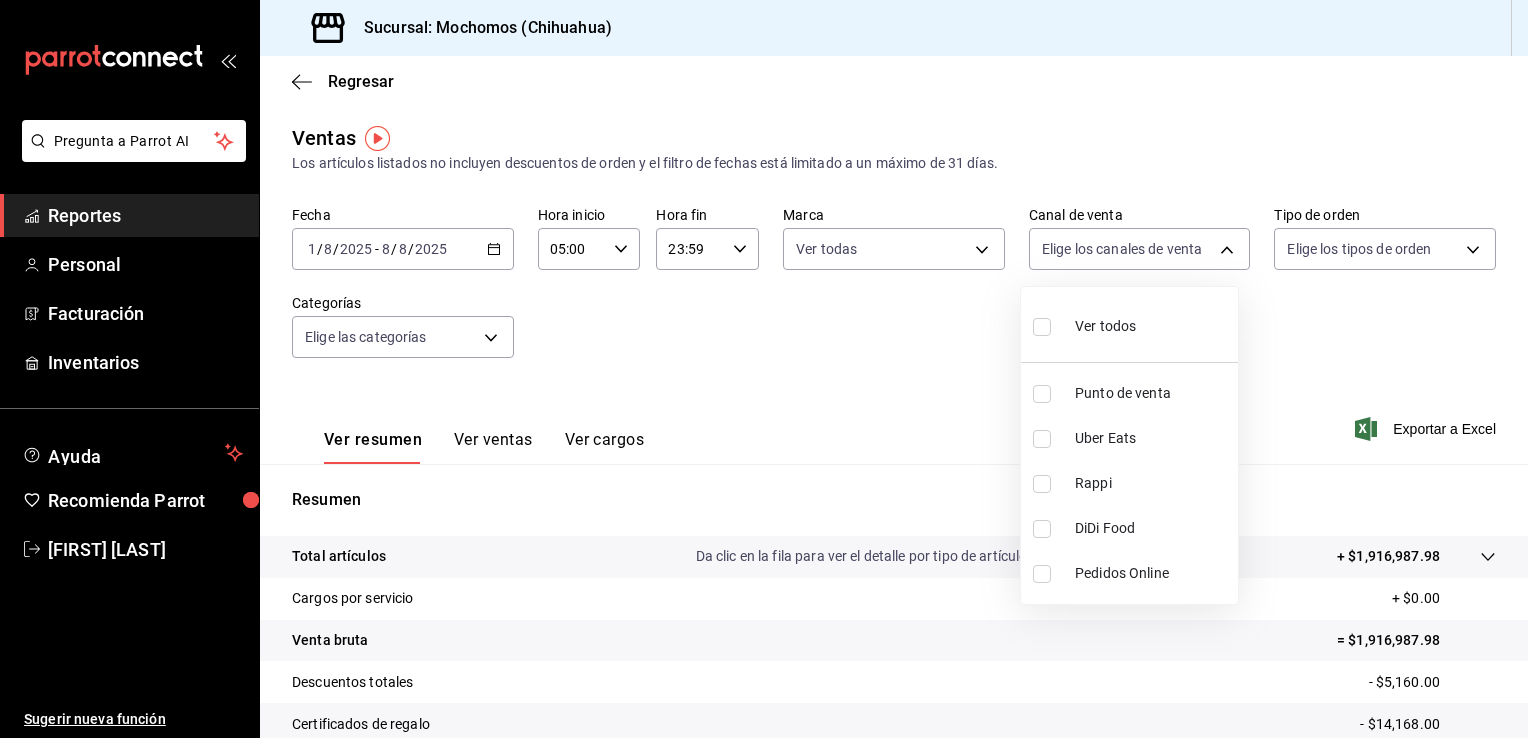 click on "Ver todos" at bounding box center [1105, 326] 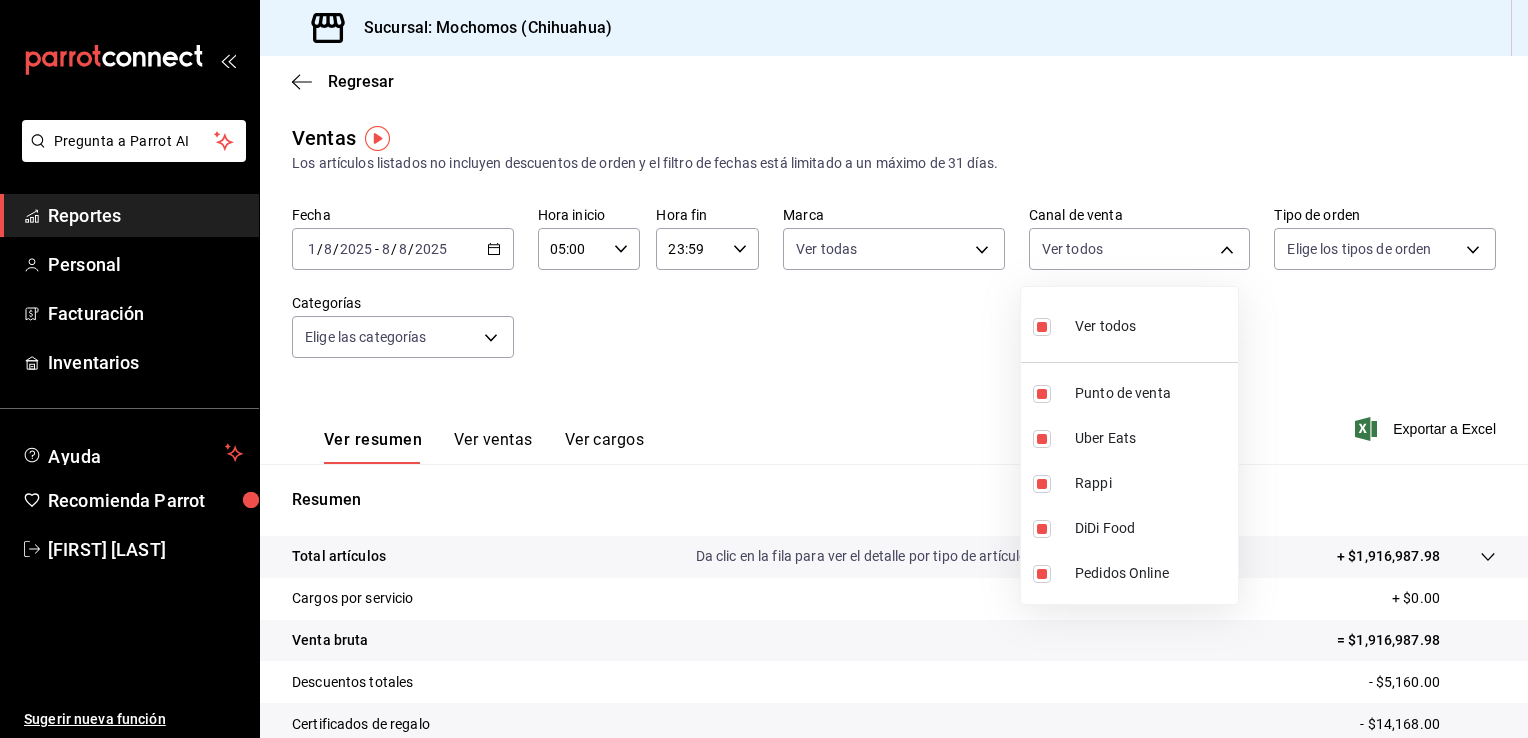 click at bounding box center (764, 369) 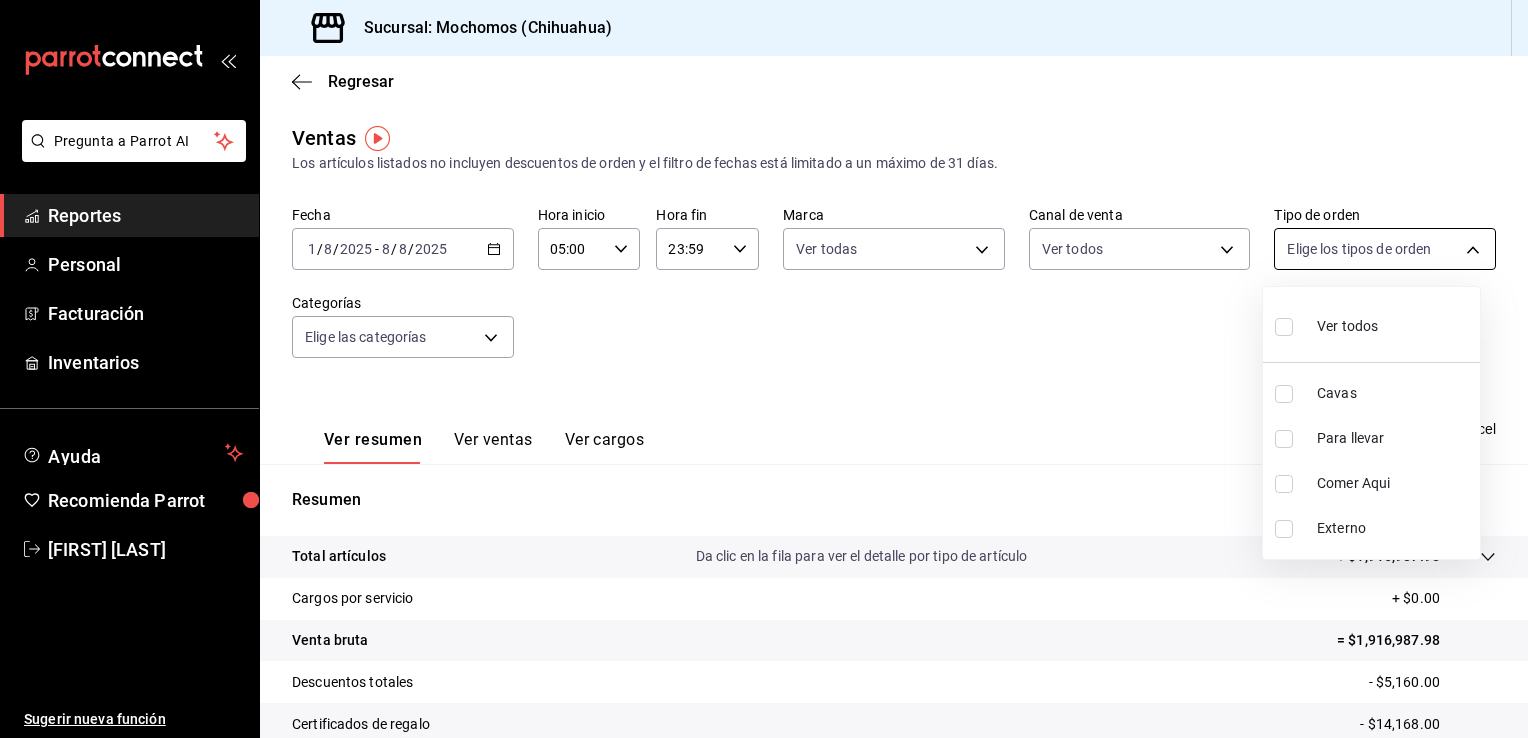 click on "Pregunta a Parrot AI Reportes   Personal   Facturación   Inventarios   Ayuda Recomienda Parrot   Ramiro Navarro   Sugerir nueva función   Sucursal: Mochomos (Chihuahua) Regresar Ventas Los artículos listados no incluyen descuentos de orden y el filtro de fechas está limitado a un máximo de 31 días. Fecha 2025-08-01 1 / 8 / 2025 - 2025-08-08 8 / 8 / 2025 Hora inicio 05:00 Hora inicio Hora fin 23:59 Hora fin Marca Ver todas 562d5b5b-21a2-4ace-a941-66278f4a6c49 Canal de venta Ver todos PARROT,UBER_EATS,RAPPI,DIDI_FOOD,ONLINE Tipo de orden Elige los tipos de orden Categorías Elige las categorías Ver resumen Ver ventas Ver cargos Exportar a Excel Resumen Total artículos Da clic en la fila para ver el detalle por tipo de artículo + $1,916,987.98 Cargos por servicio + $0.00 Venta bruta = $1,916,987.98 Descuentos totales - $5,160.00 Certificados de regalo - $14,168.00 Venta total = $1,897,659.98 Impuestos - $261,746.20 Venta neta = $1,635,913.78 Pregunta a Parrot AI Reportes   Personal   Facturación" at bounding box center [764, 369] 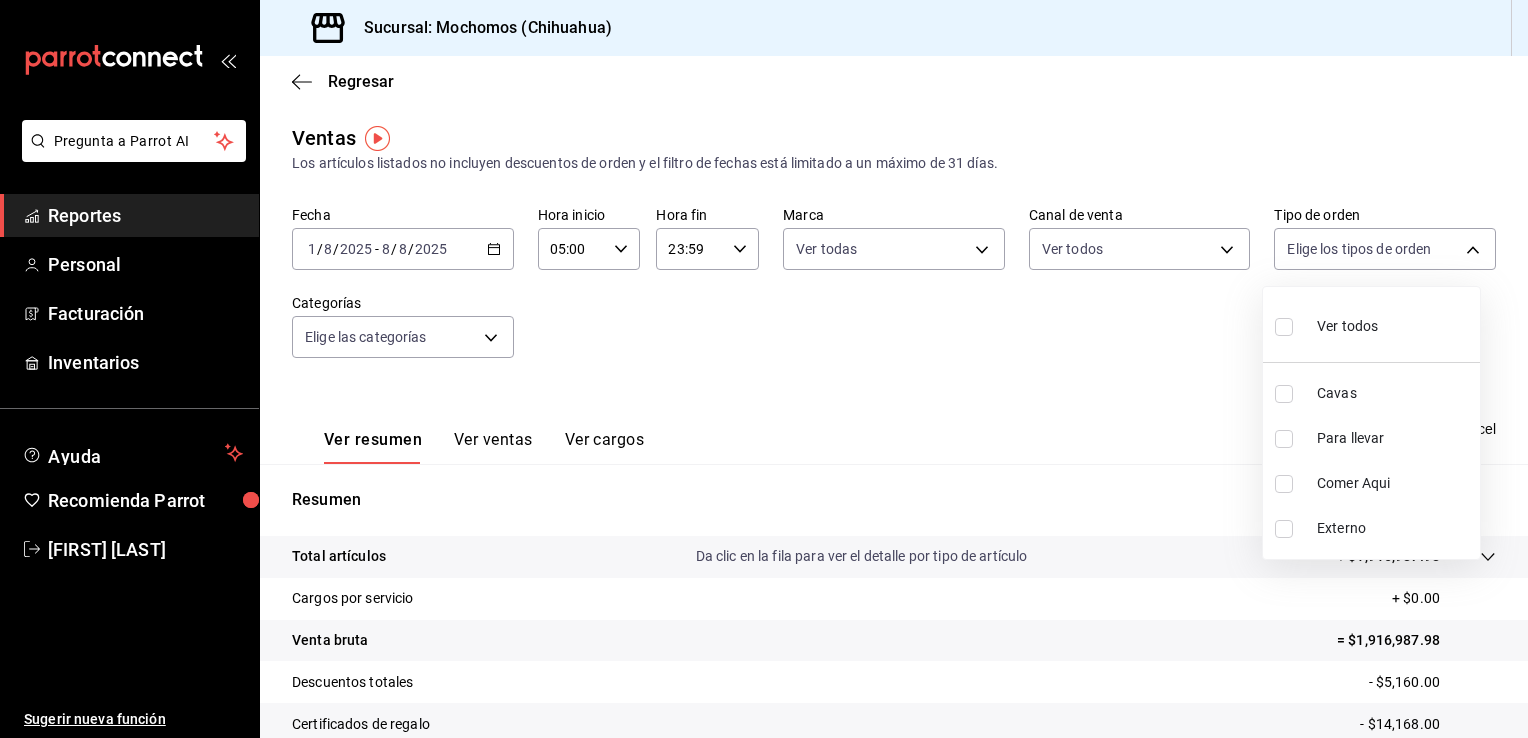 click on "Ver todos" at bounding box center [1347, 326] 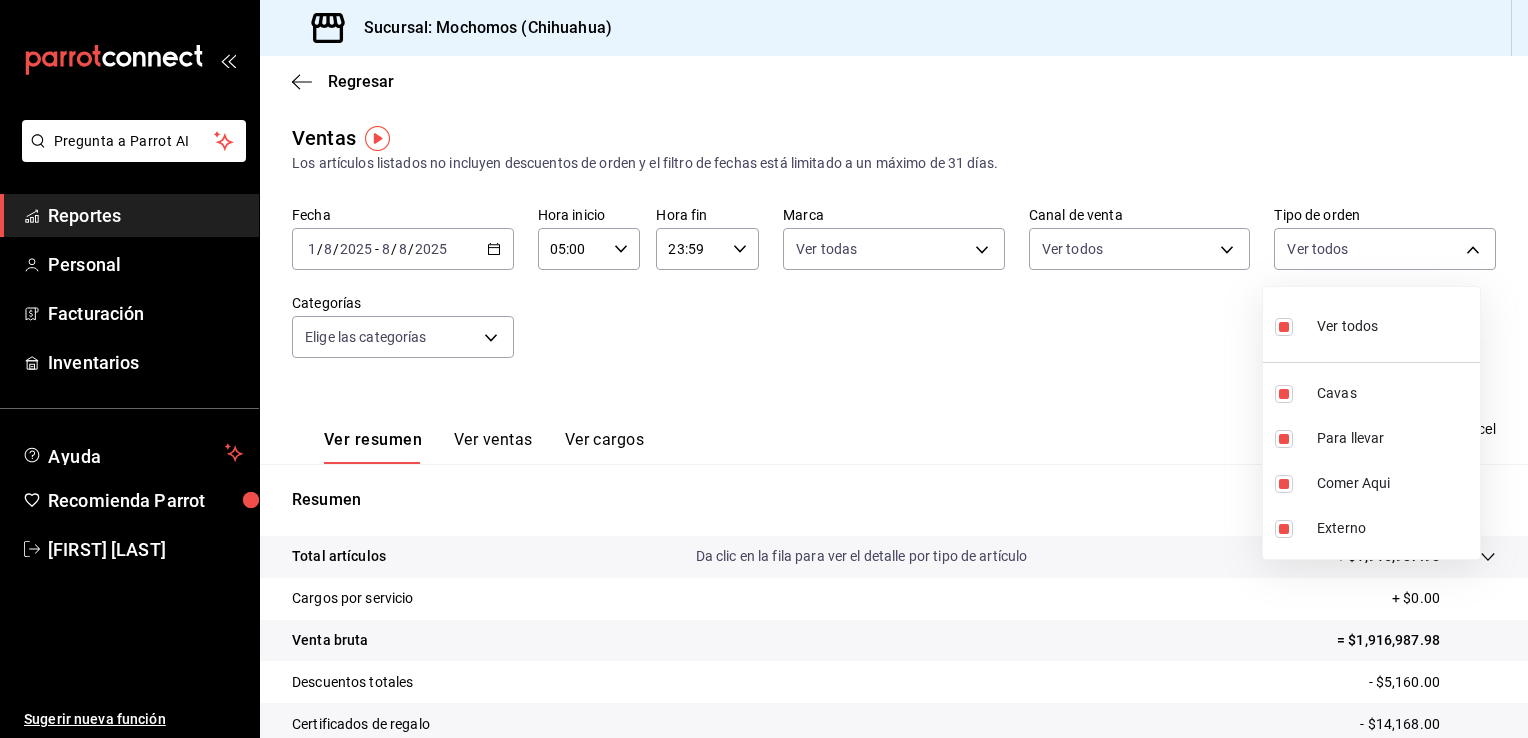 click at bounding box center (764, 369) 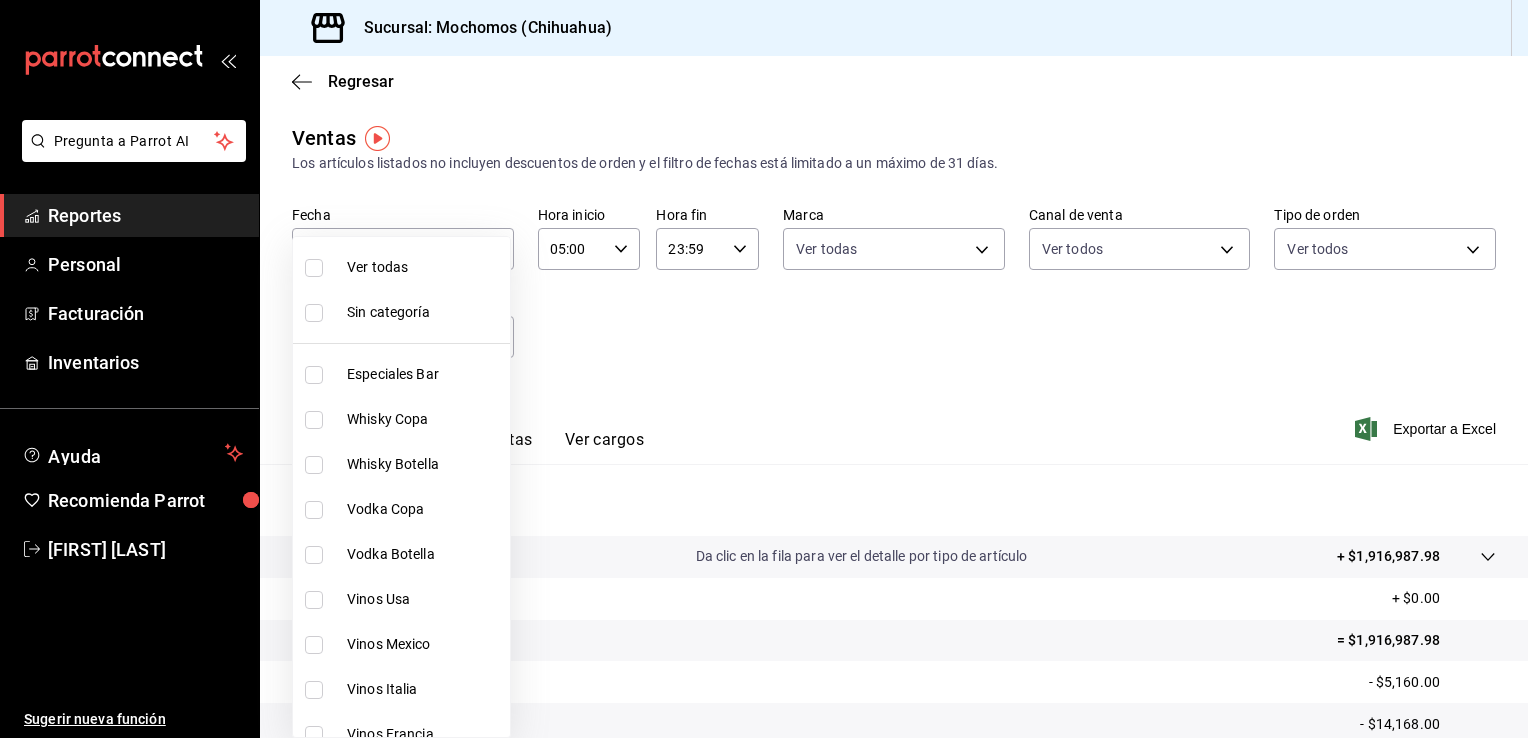 click on "Pregunta a Parrot AI Reportes   Personal   Facturación   Inventarios   Ayuda Recomienda Parrot   Ramiro Navarro   Sugerir nueva función   Sucursal: Mochomos (Chihuahua) Regresar Ventas Los artículos listados no incluyen descuentos de orden y el filtro de fechas está limitado a un máximo de 31 días. Fecha 2025-08-01 1 / 8 / 2025 - 2025-08-08 8 / 8 / 2025 Hora inicio 05:00 Hora inicio Hora fin 23:59 Hora fin Marca Ver todas 562d5b5b-21a2-4ace-a941-66278f4a6c49 Canal de venta Ver todos PARROT,UBER_EATS,RAPPI,DIDI_FOOD,ONLINE Tipo de orden Ver todos 3511826e-d0de-4296-8152-2ac5d1de6c07,baed2e38-a444-4c8b-baeb-c256ad15bf0c,e2b477a9-8b55-4023-b7e8-156c274ef1a9,EXTERNAL Categorías Elige las categorías Ver resumen Ver ventas Ver cargos Exportar a Excel Resumen Total artículos Da clic en la fila para ver el detalle por tipo de artículo + $1,916,987.98 Cargos por servicio + $0.00 Venta bruta = $1,916,987.98 Descuentos totales - $5,160.00 Certificados de regalo - $14,168.00 Venta total = $1,897,659.98 Reportes" at bounding box center [764, 369] 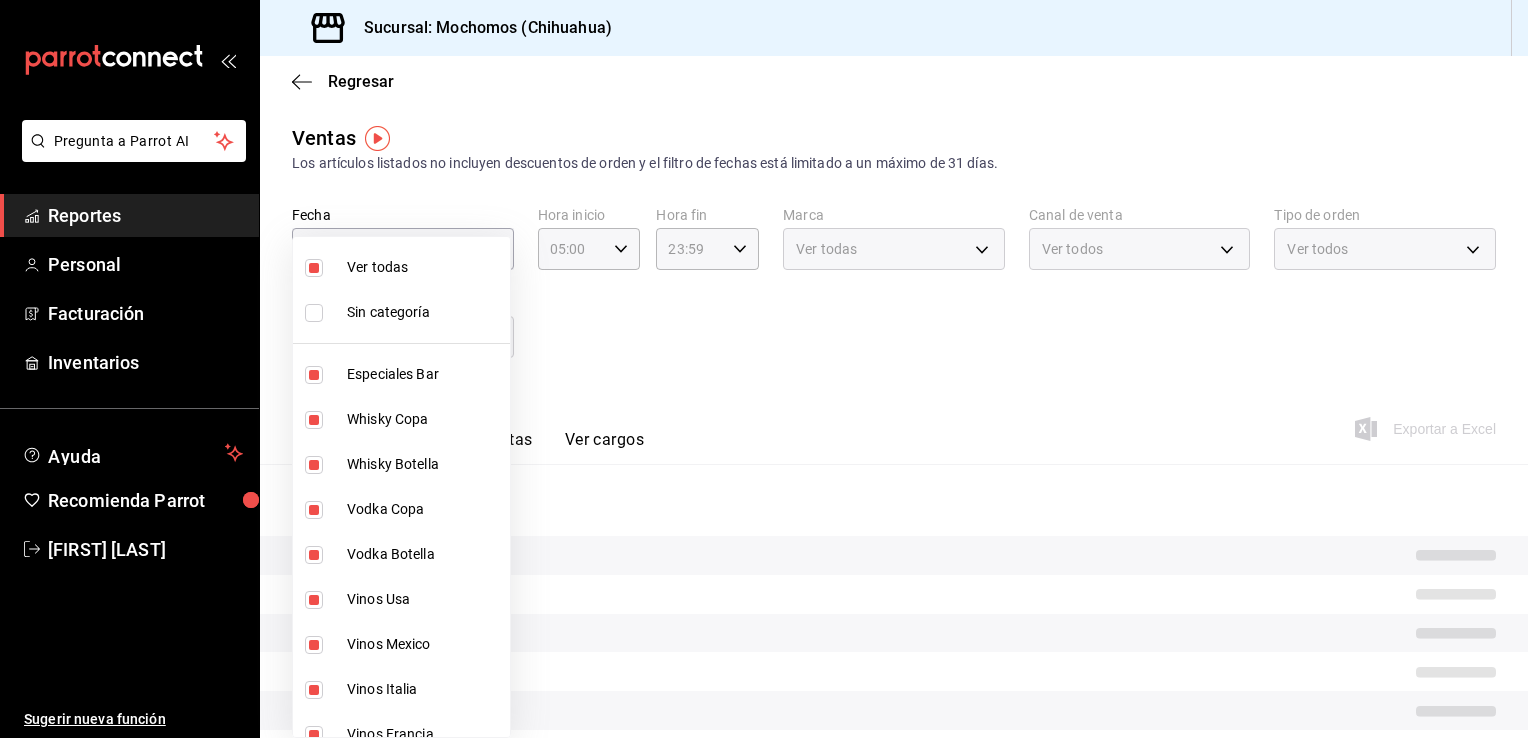 click at bounding box center (764, 369) 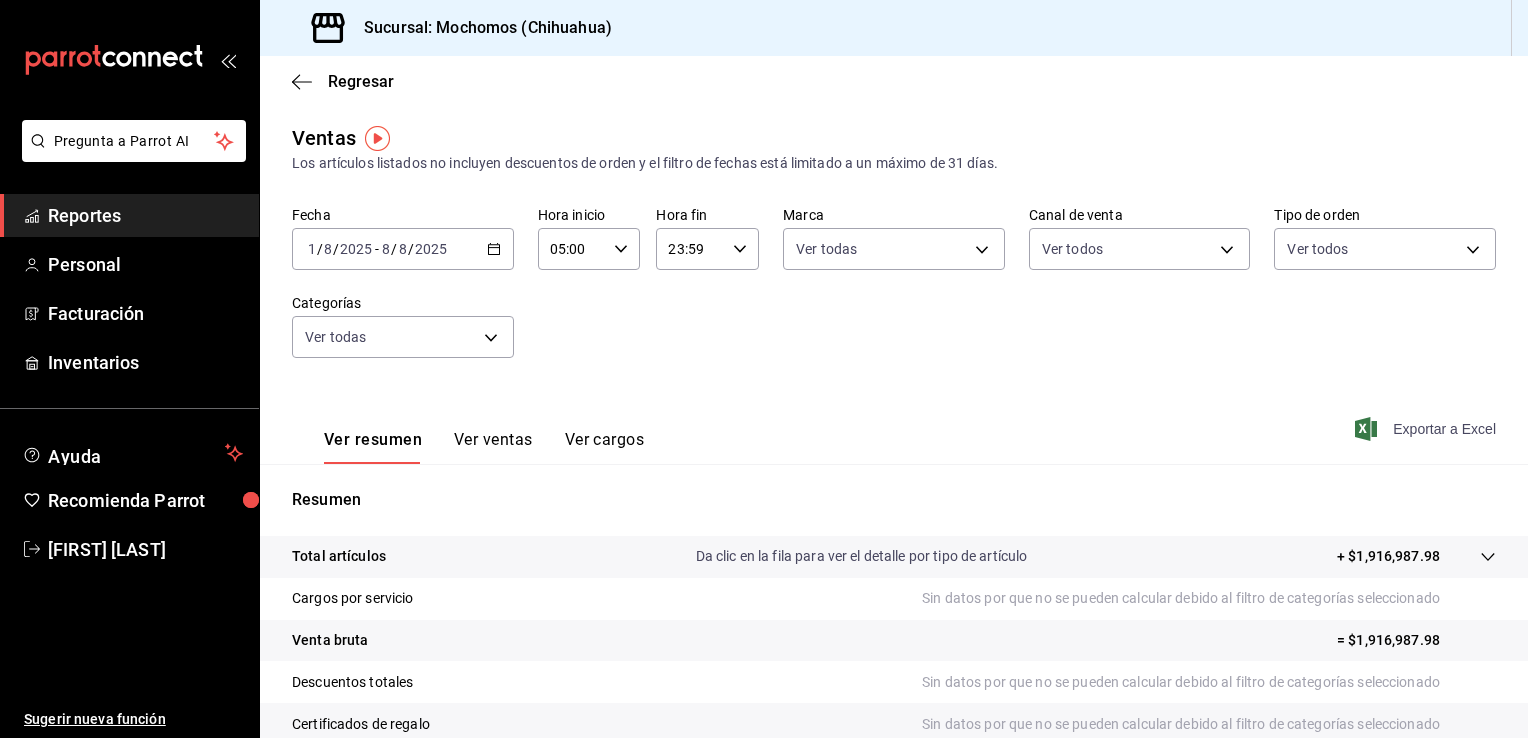 click on "Exportar a Excel" at bounding box center [1427, 429] 